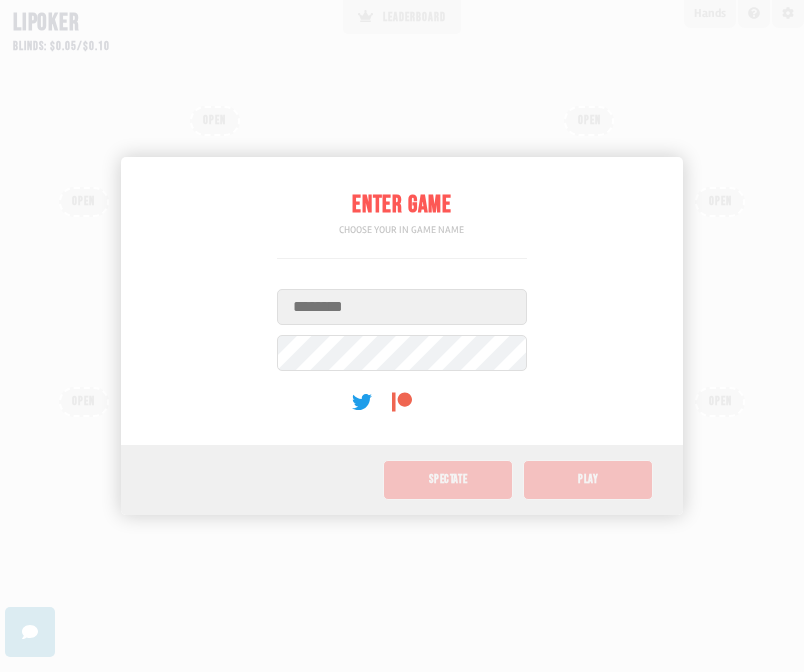 scroll, scrollTop: 0, scrollLeft: 0, axis: both 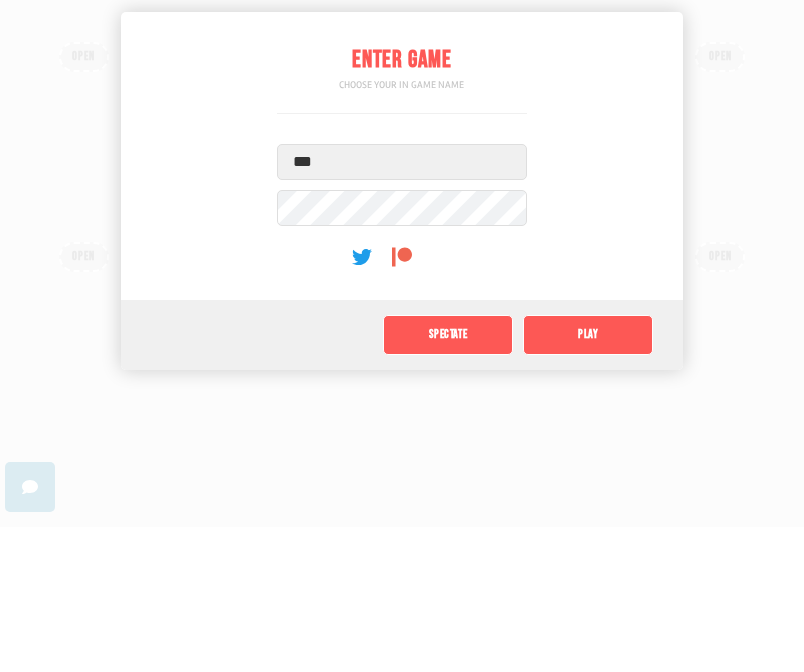type on "***" 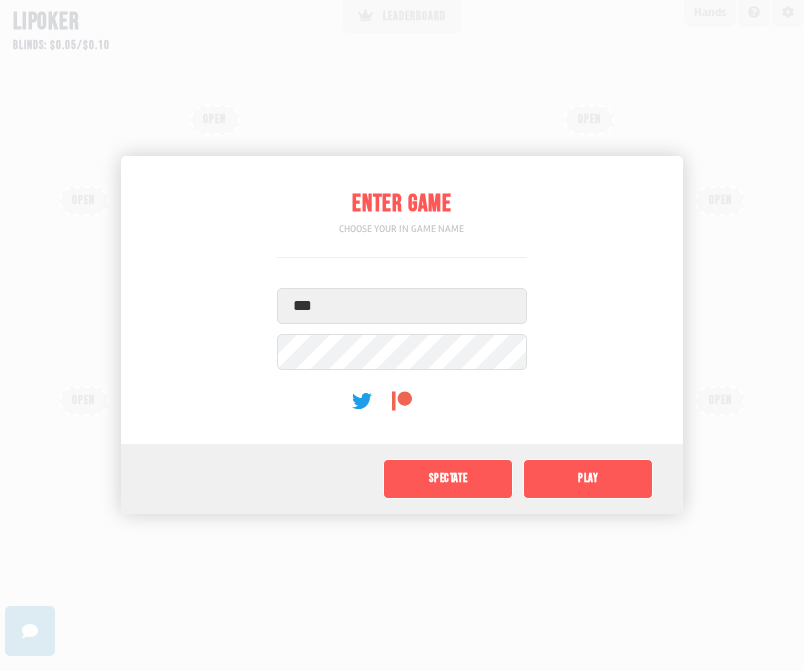 click on "Play" 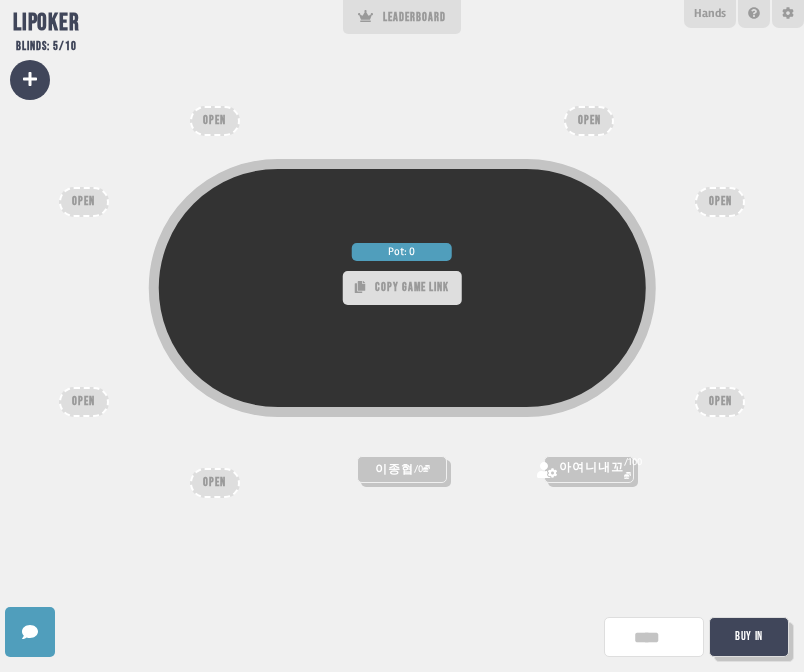 click on "Buy In" at bounding box center (749, 637) 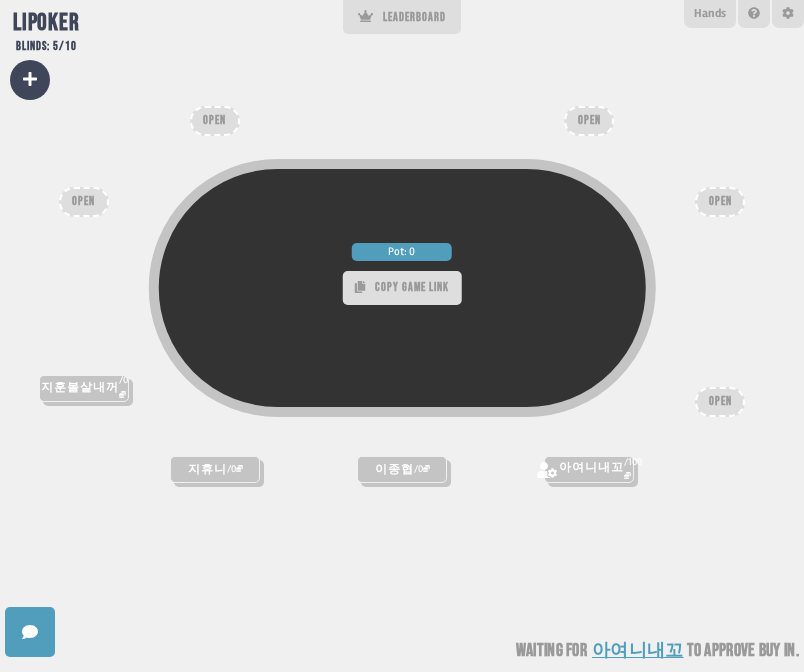 click 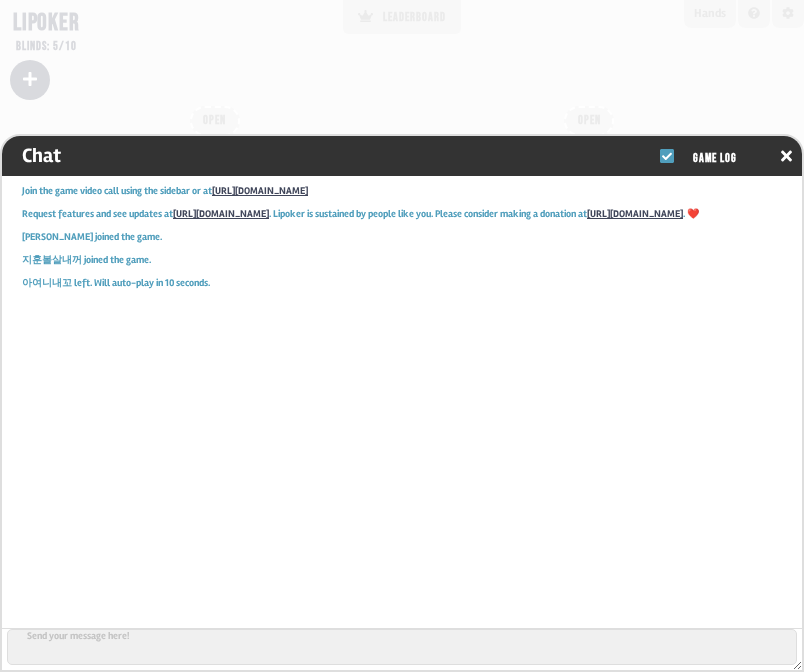 click at bounding box center [402, 647] 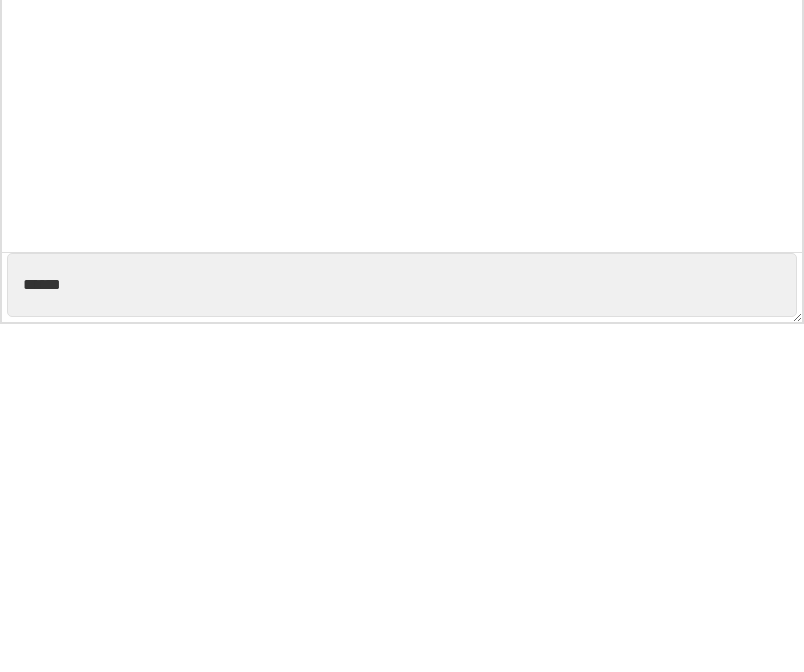 type on "******" 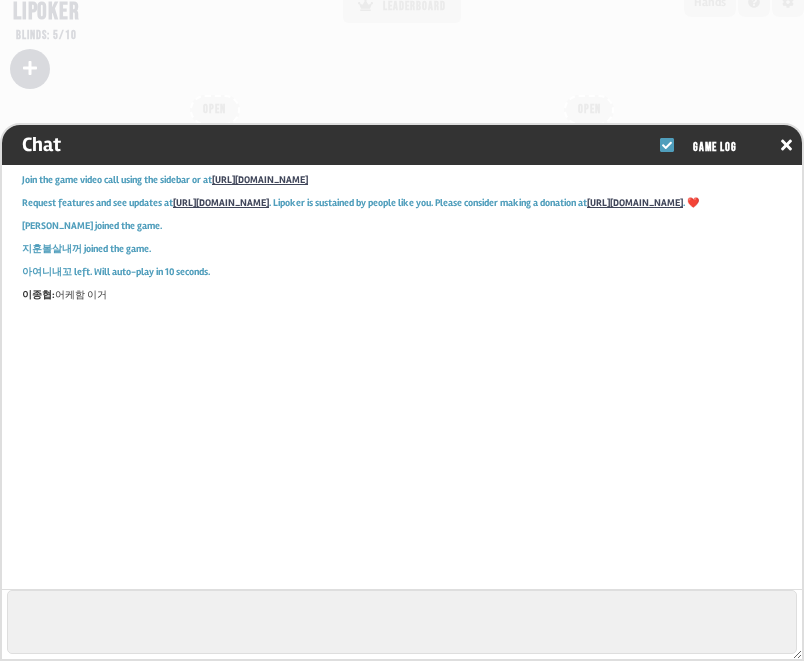 click at bounding box center [786, 156] 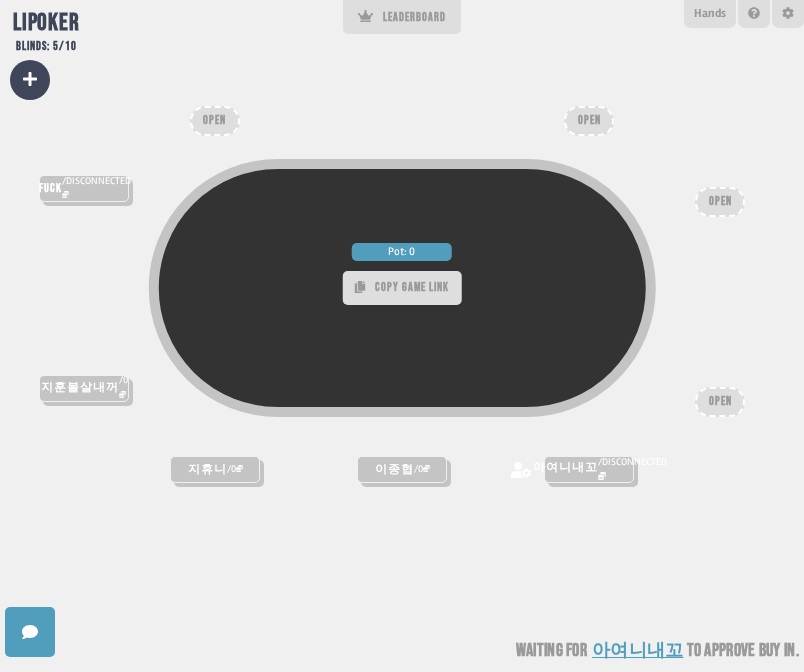 click on "Pot: 0   COPY GAME LINK" at bounding box center (402, 288) 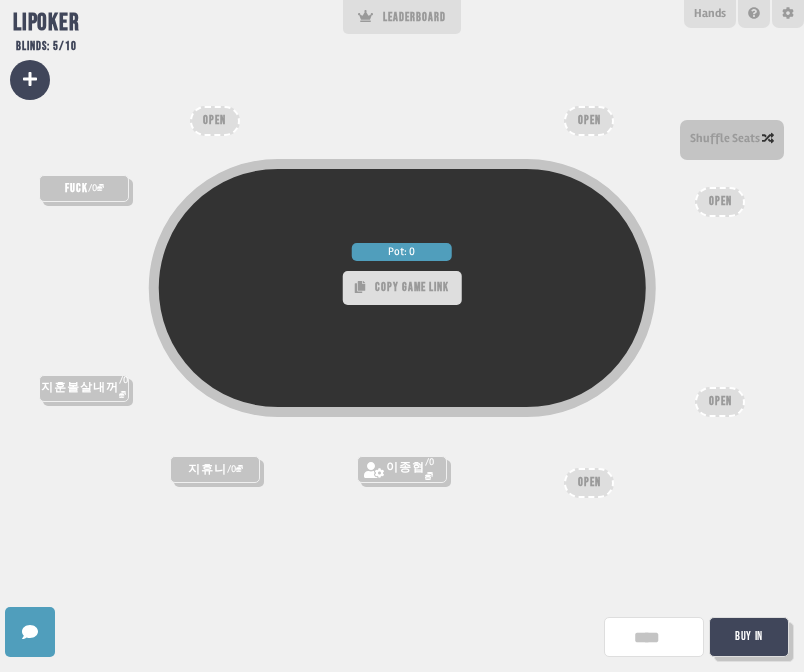 click at bounding box center (654, 637) 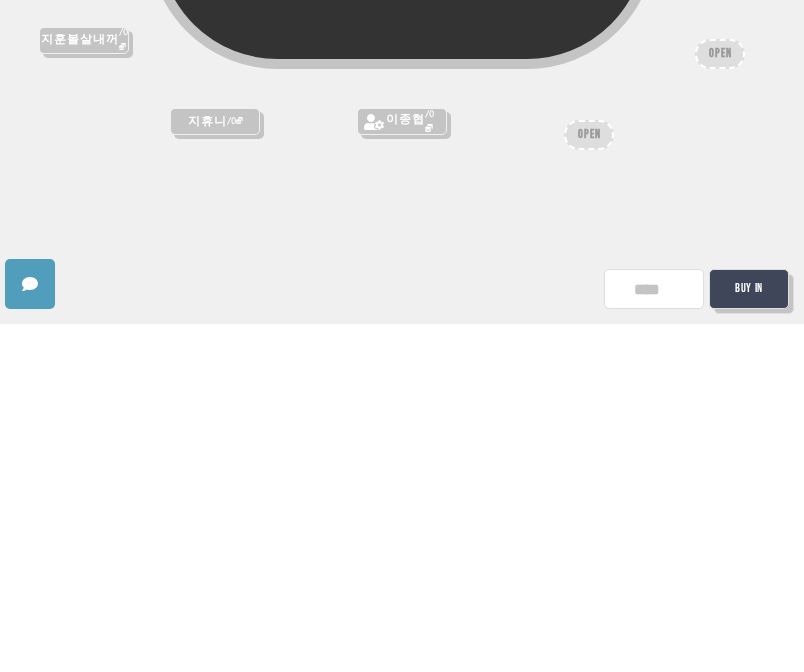 click at bounding box center [654, 637] 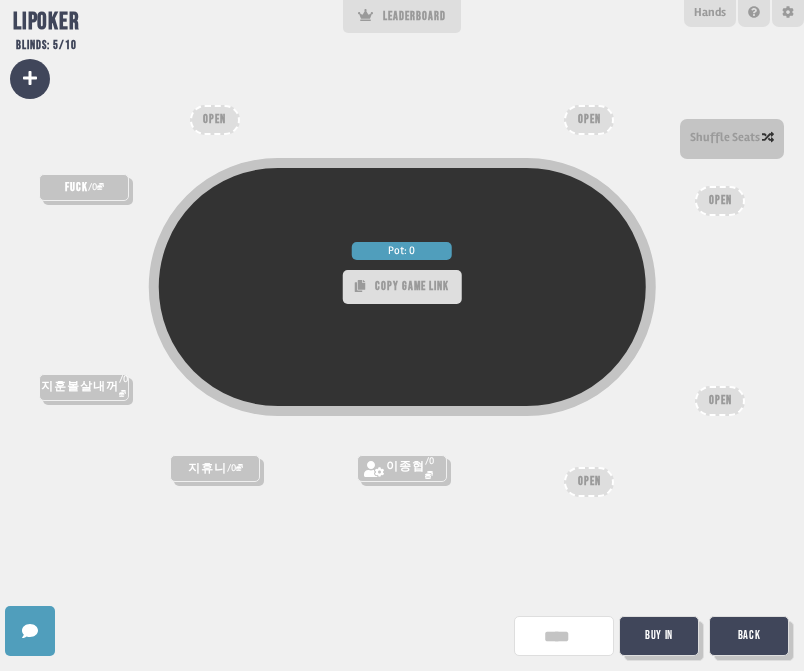 click on "Back" at bounding box center (749, 637) 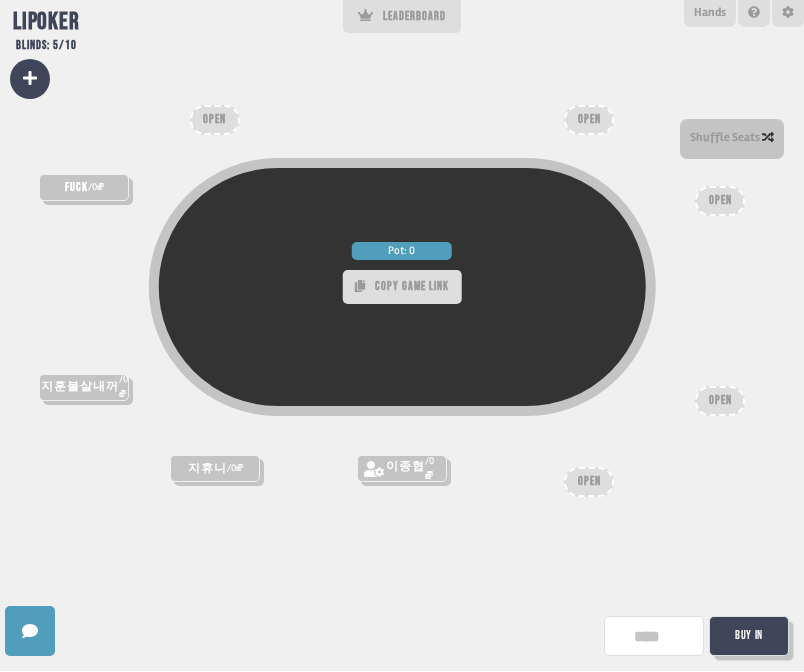 click on "Buy In" at bounding box center [749, 637] 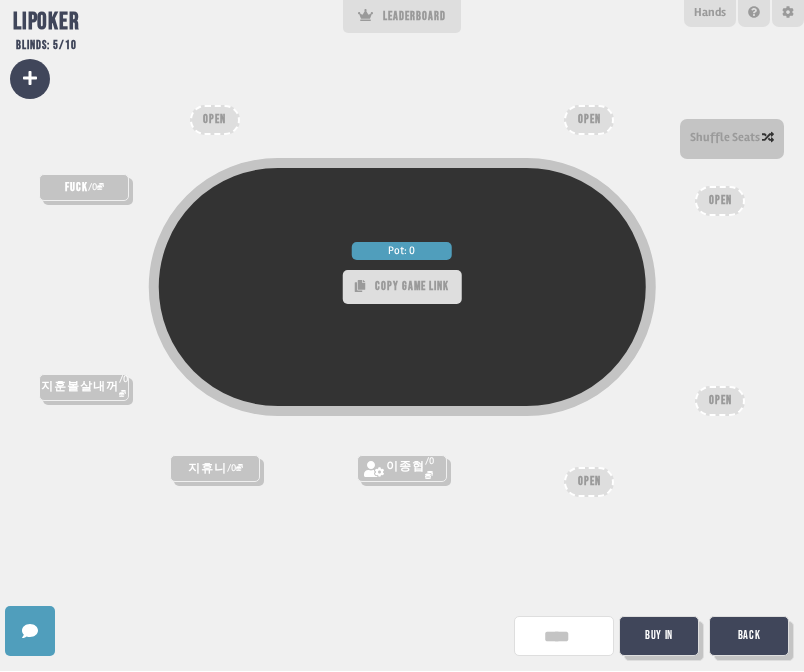 click on "Buy In" at bounding box center (659, 637) 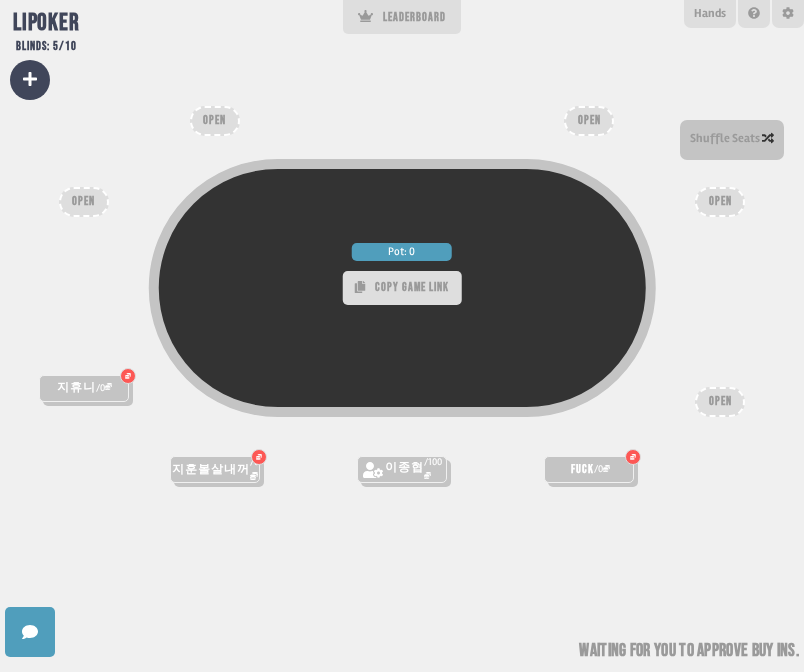 click on "Shuffle Seats" at bounding box center [732, 142] 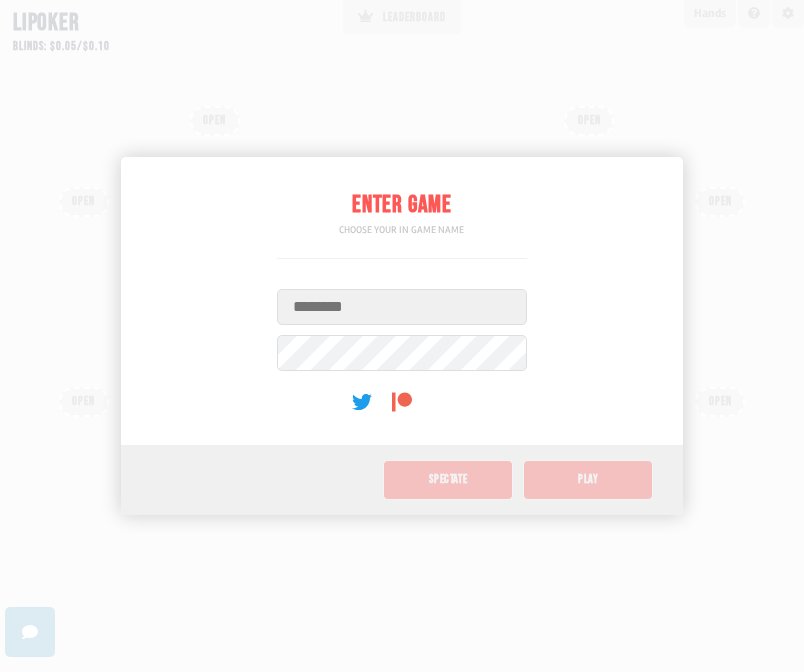 scroll, scrollTop: 0, scrollLeft: 0, axis: both 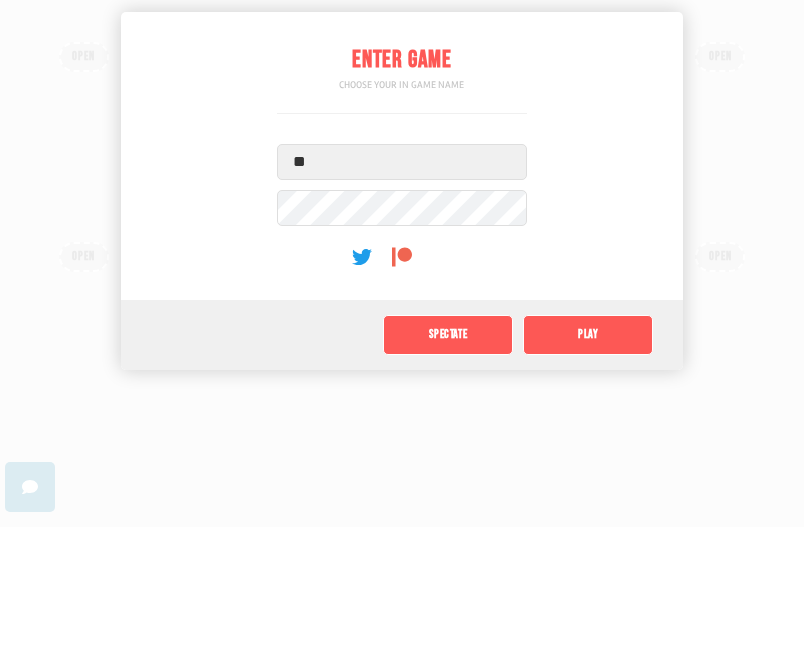 type on "**" 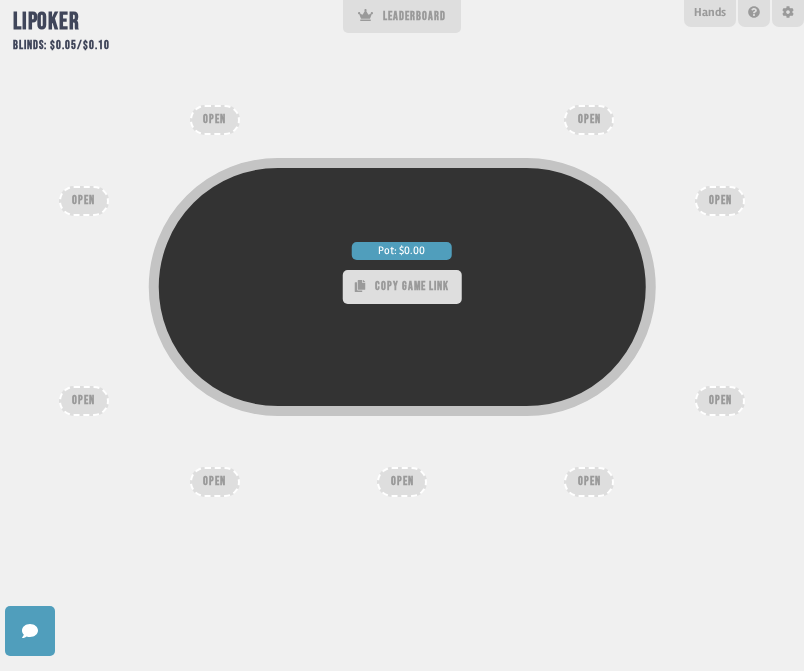 click on "Pot: $0.00   COPY GAME LINK" at bounding box center [402, 333] 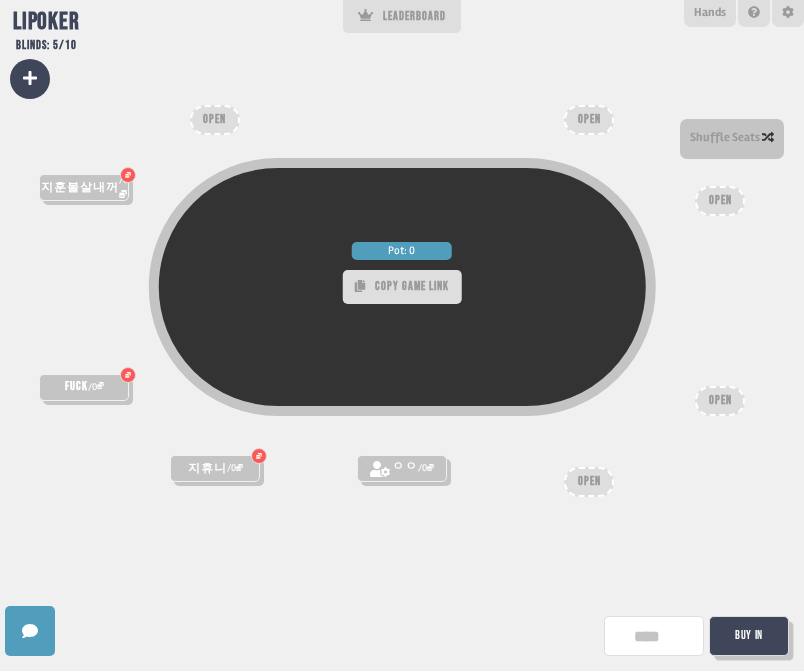 click at bounding box center (654, 637) 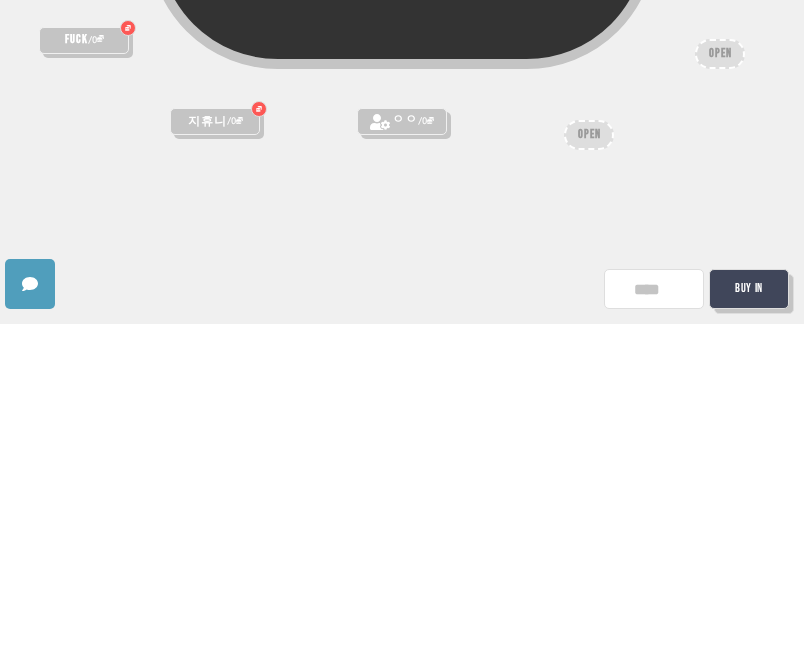 type on "***" 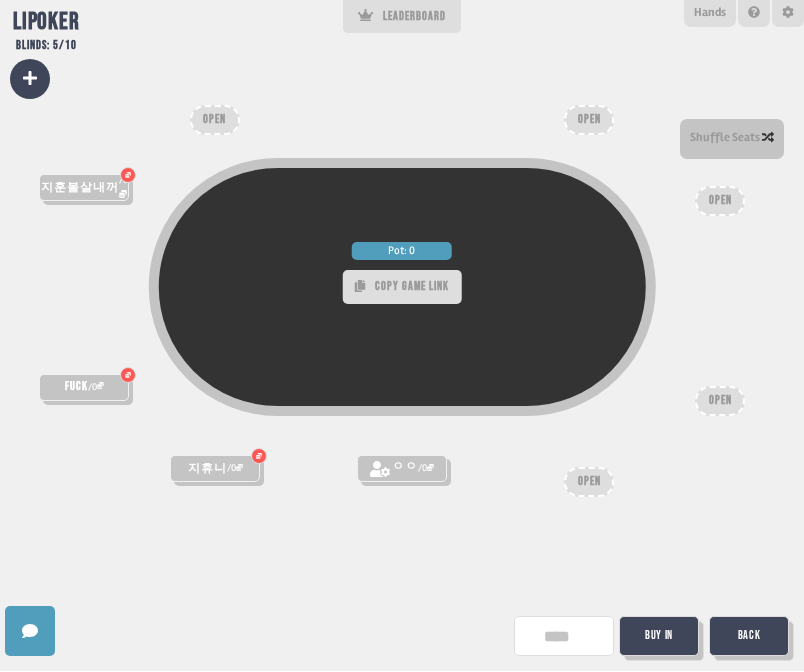 click on "Buy In" at bounding box center [659, 637] 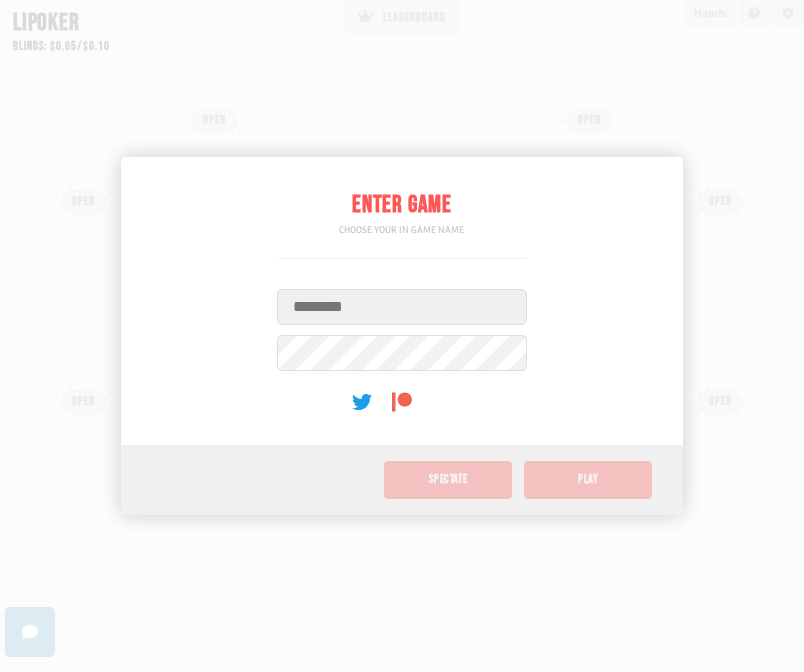 scroll, scrollTop: 0, scrollLeft: 0, axis: both 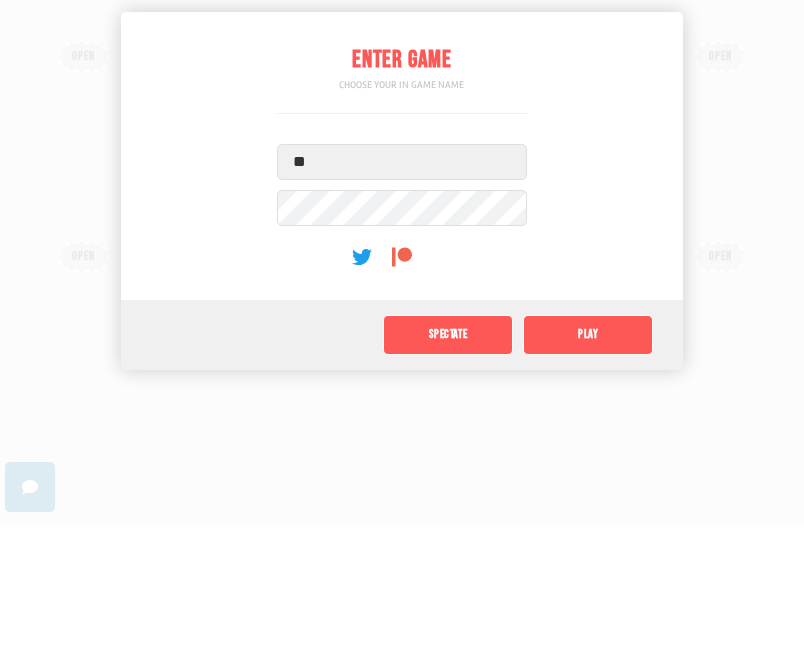 type on "**" 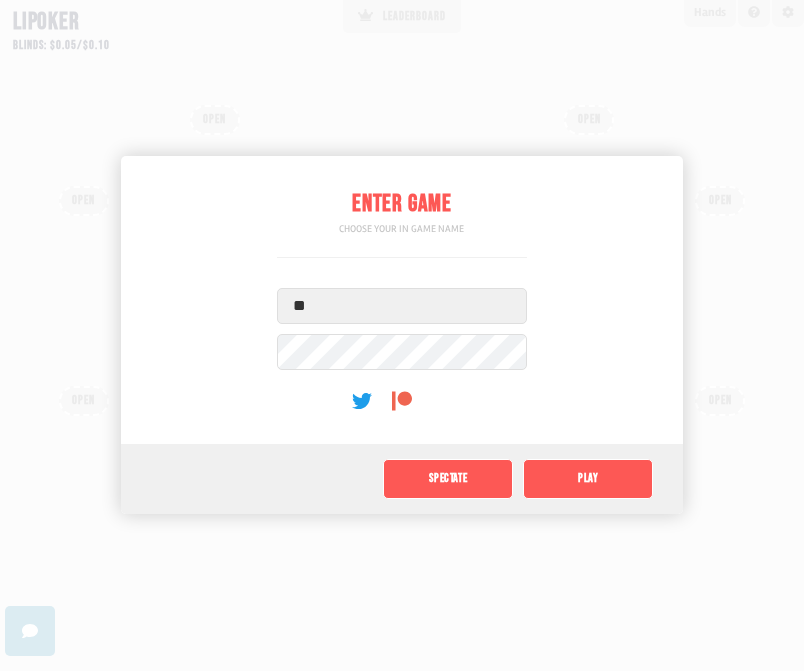 click on "Play" 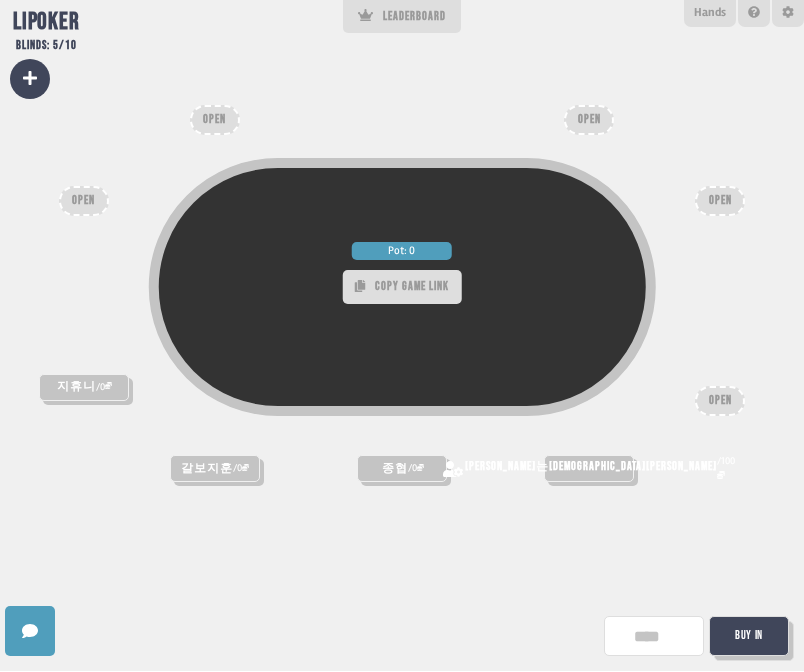 click at bounding box center (754, 14) 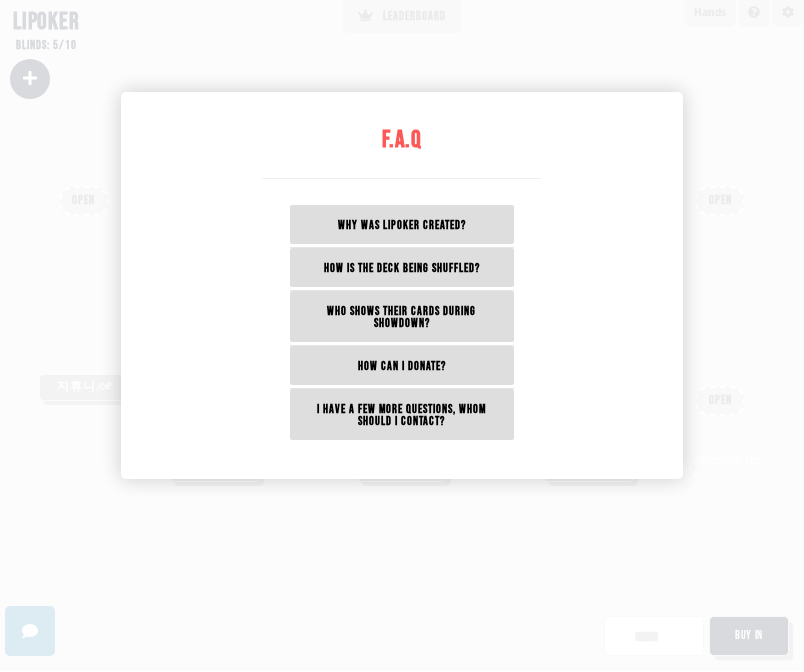 click at bounding box center (402, 336) 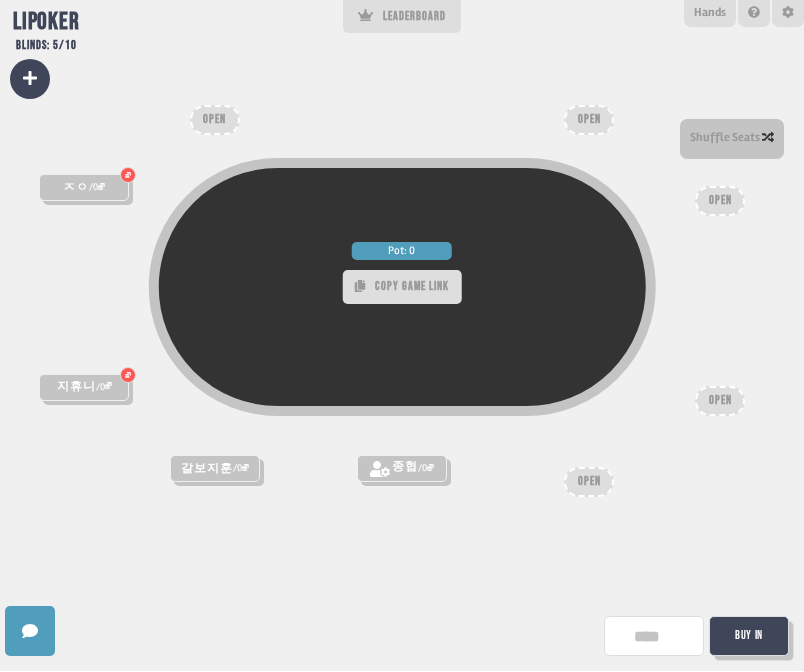 click at bounding box center (654, 637) 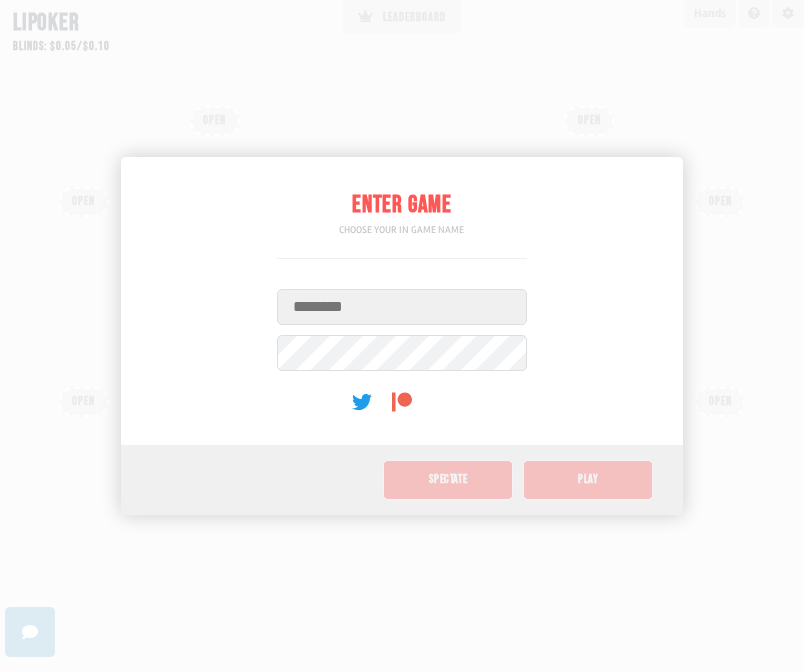 scroll, scrollTop: 0, scrollLeft: 0, axis: both 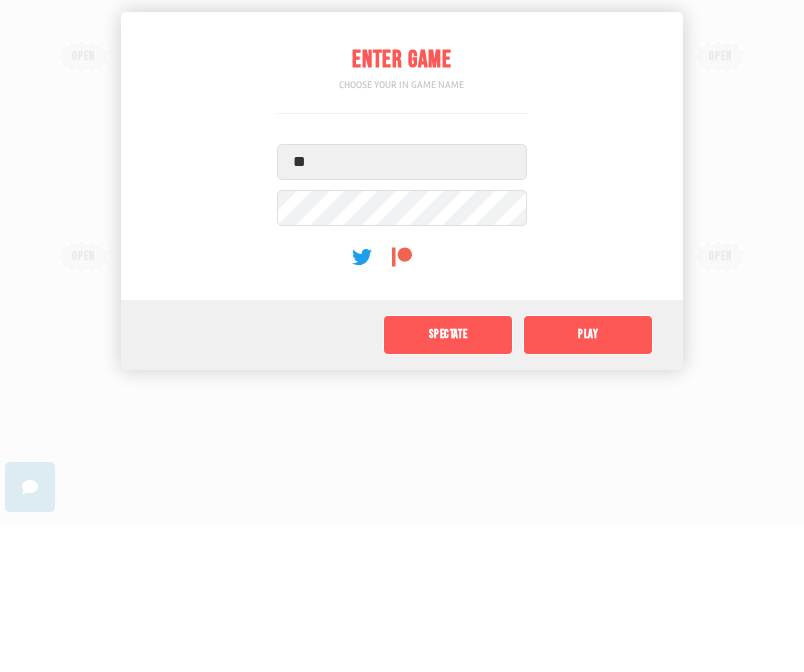 type on "**" 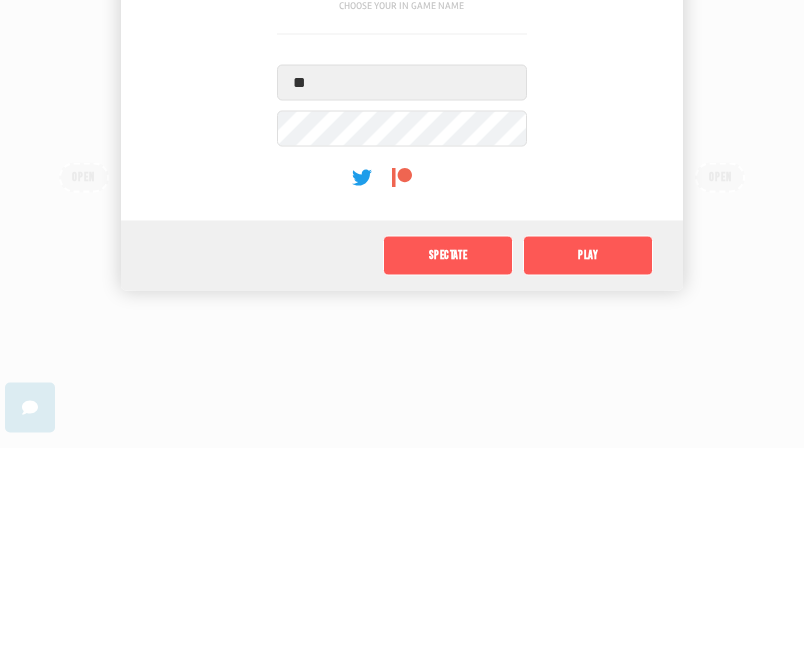 click on "Play" 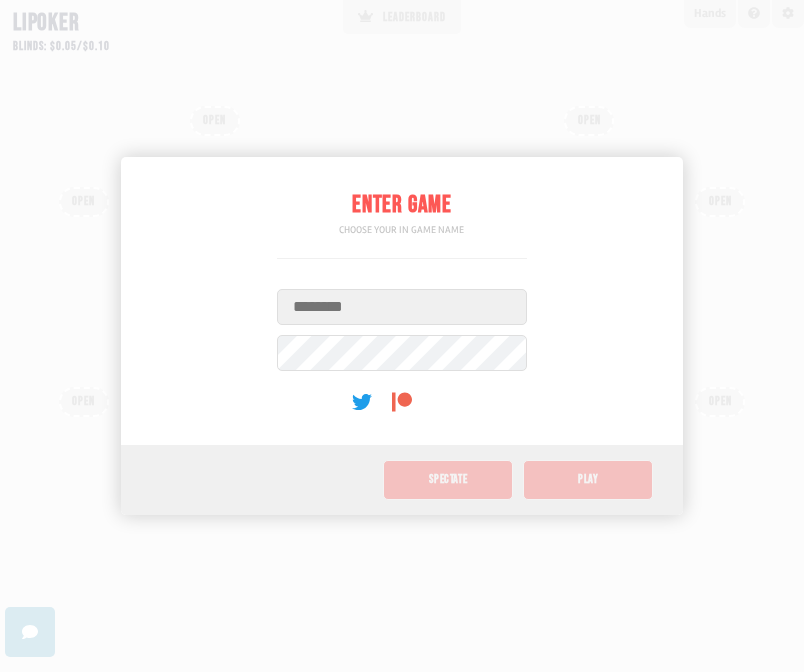 scroll, scrollTop: 0, scrollLeft: 0, axis: both 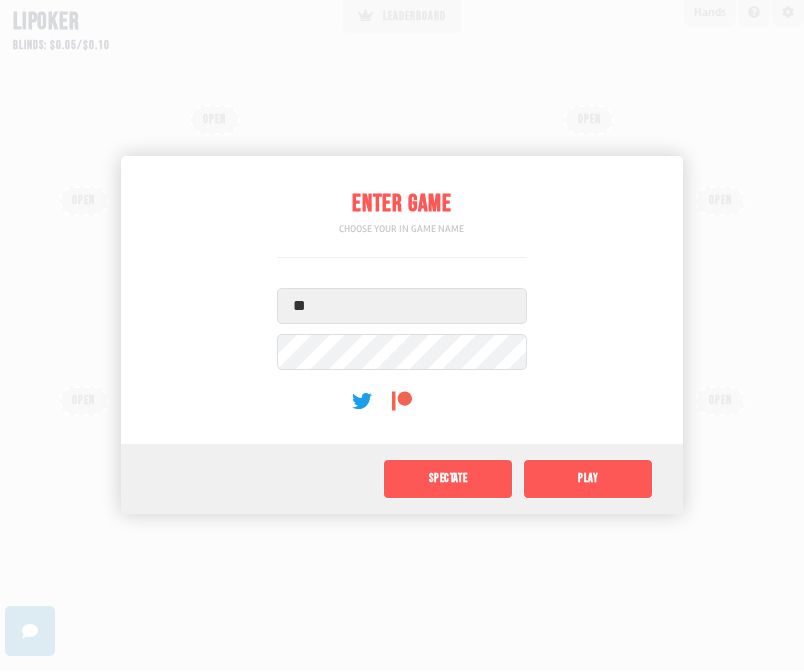 type on "**" 